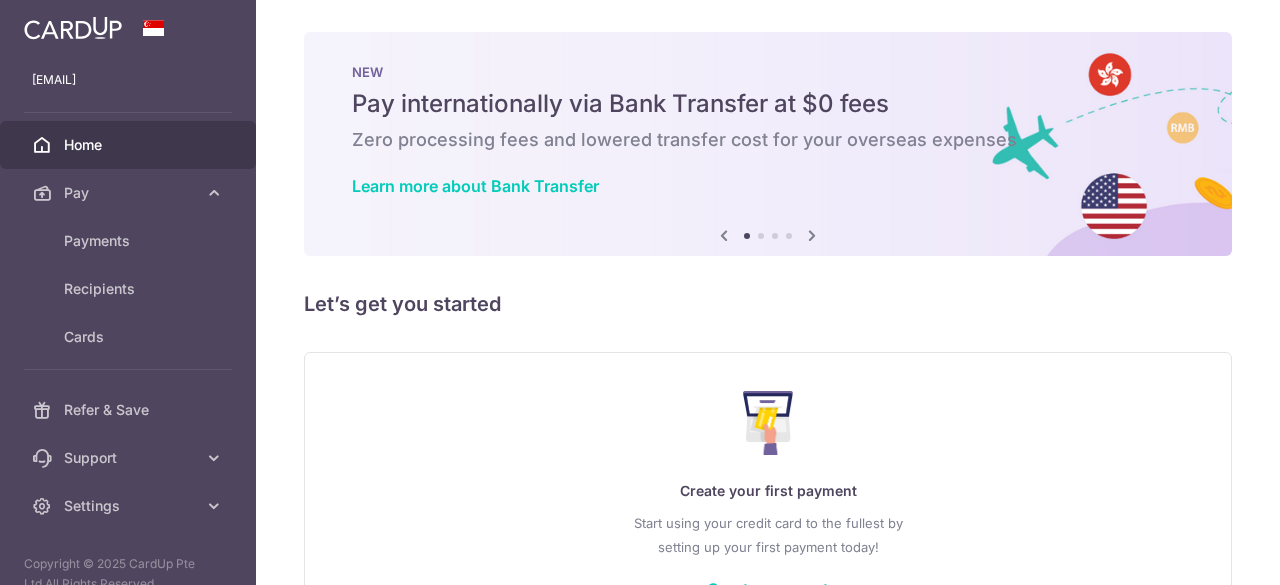 click on "Recipients" at bounding box center (130, 289) 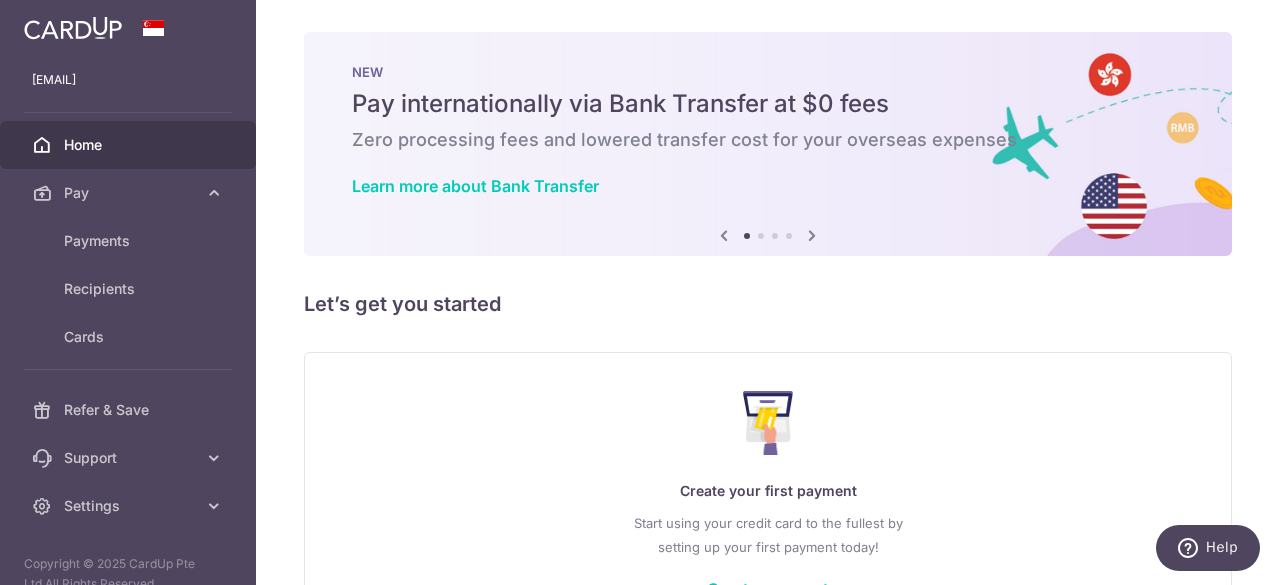 scroll, scrollTop: 0, scrollLeft: 0, axis: both 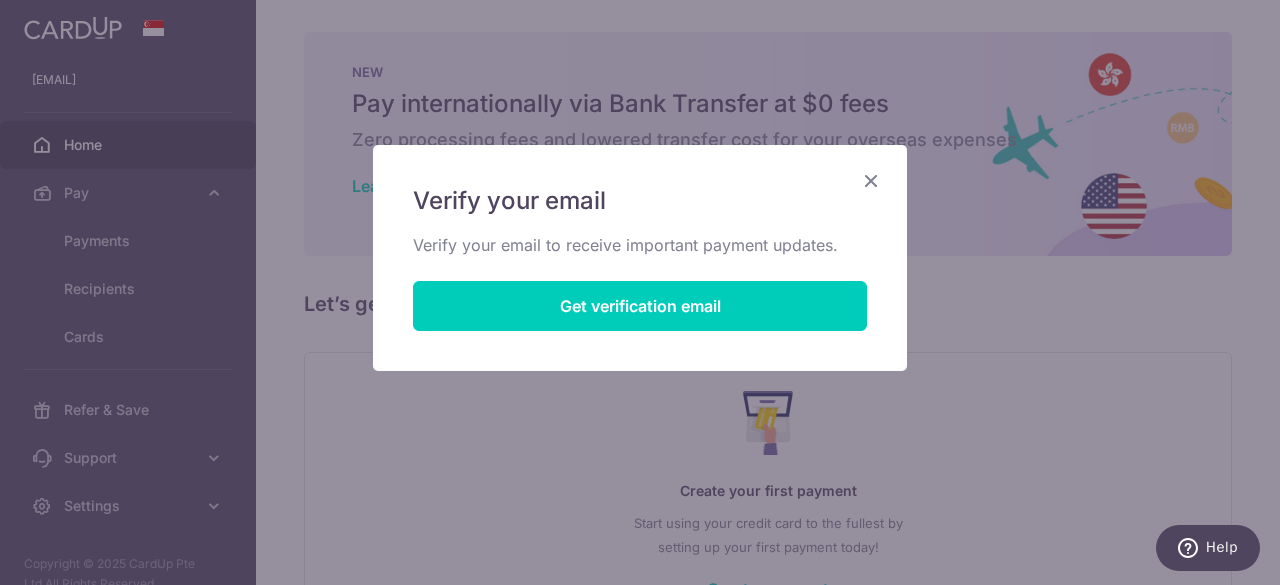 click at bounding box center (871, 180) 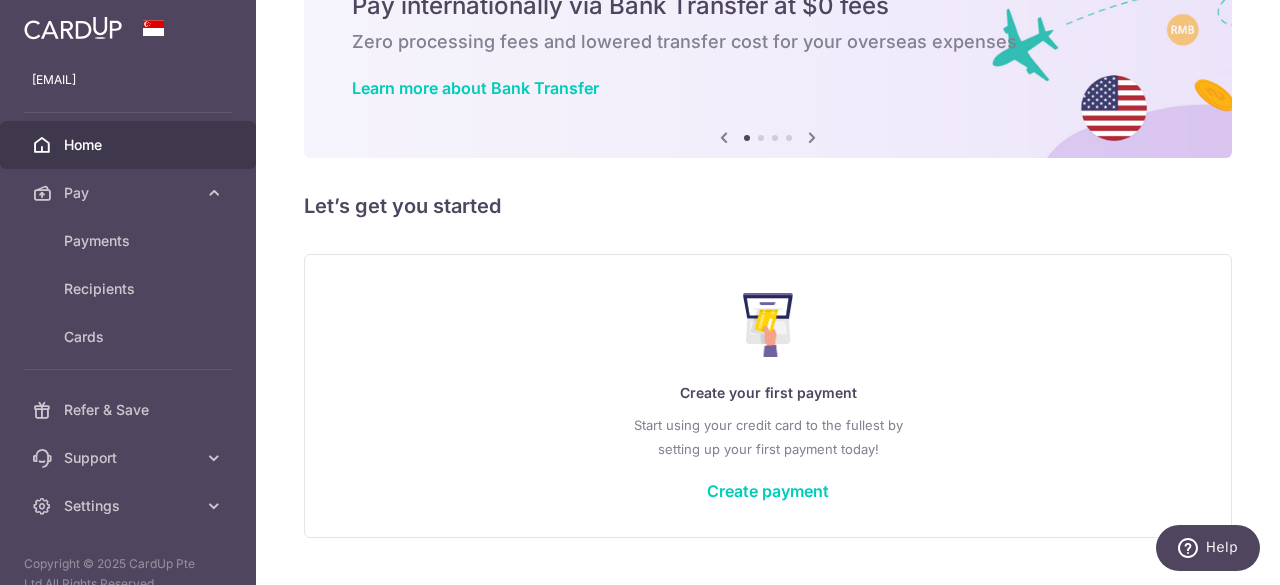 scroll, scrollTop: 0, scrollLeft: 0, axis: both 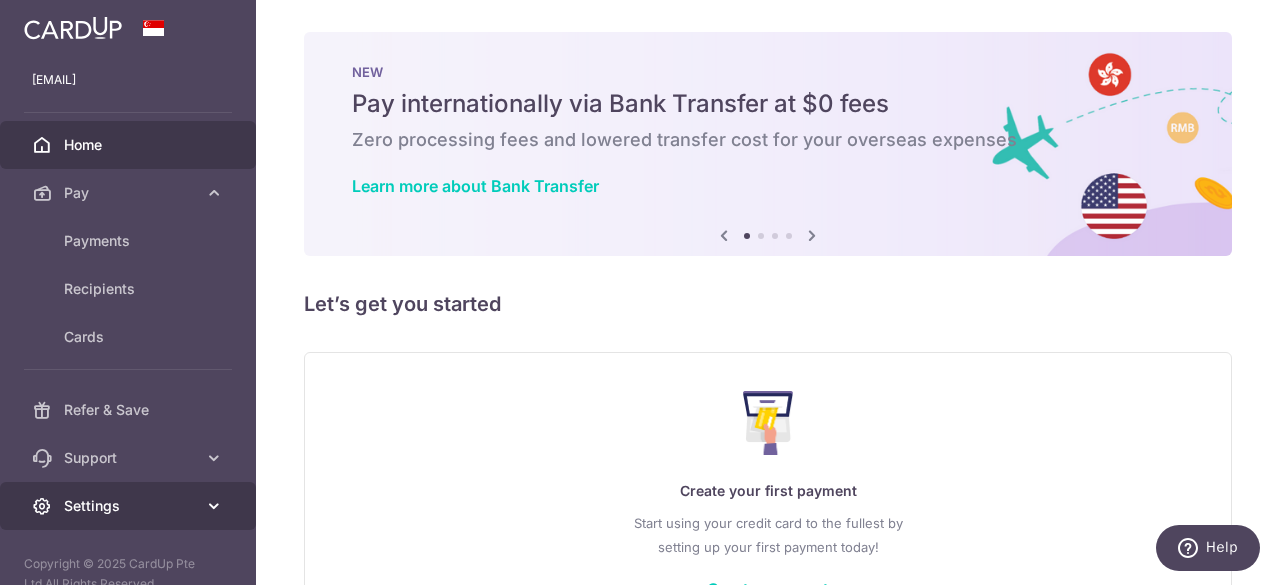 click on "Settings" at bounding box center [130, 506] 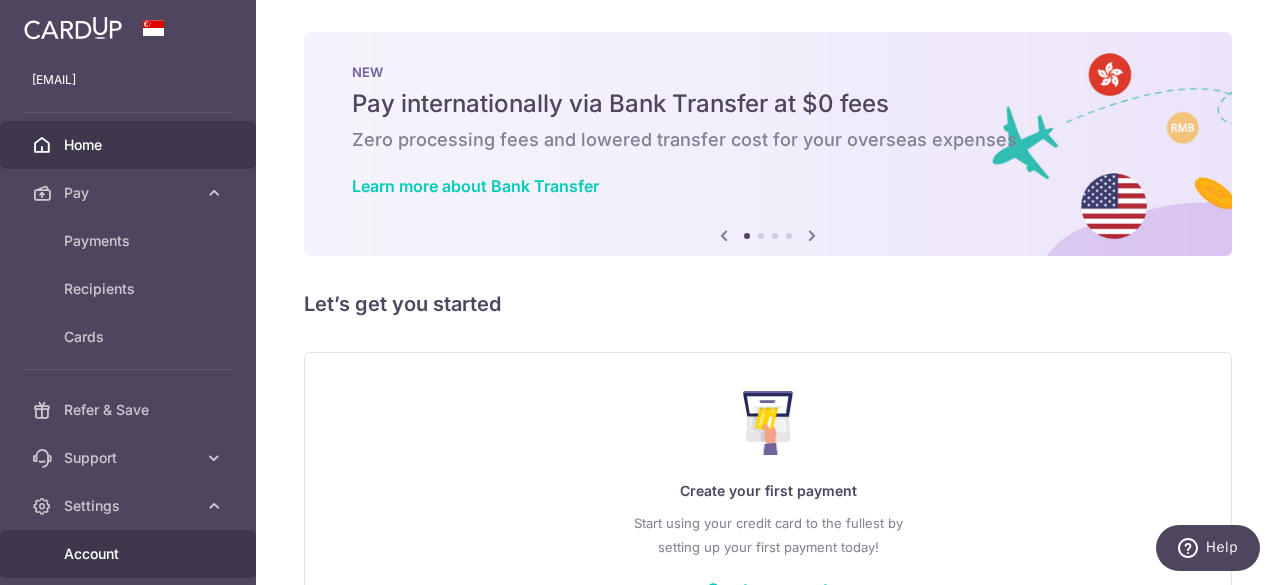 scroll, scrollTop: 110, scrollLeft: 0, axis: vertical 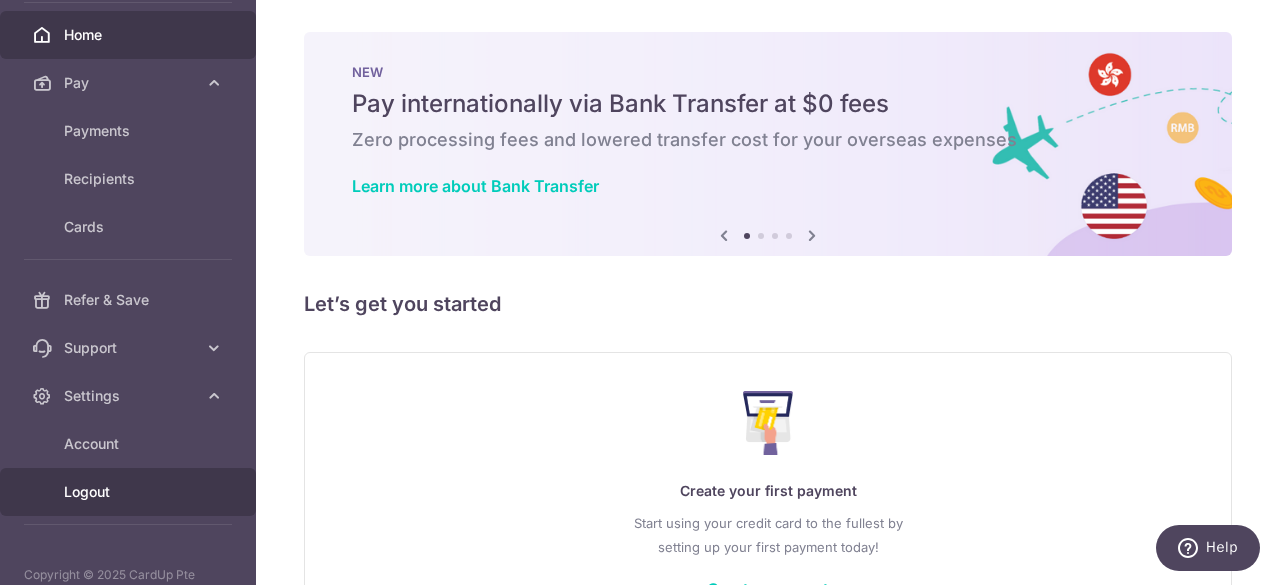 click on "Logout" at bounding box center (130, 492) 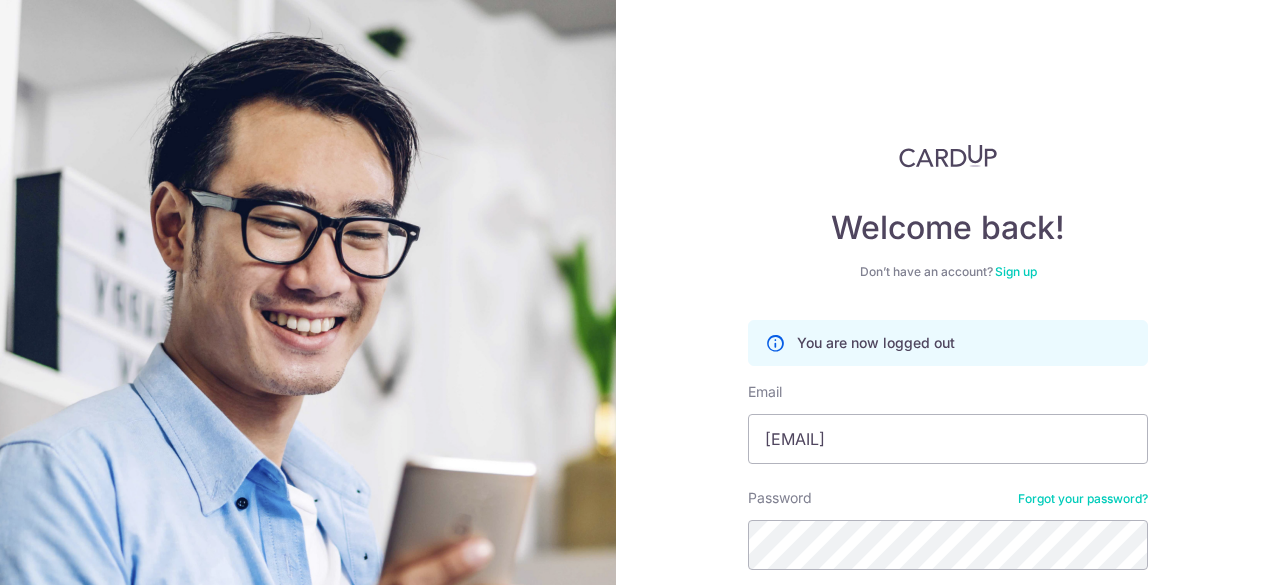 scroll, scrollTop: 0, scrollLeft: 0, axis: both 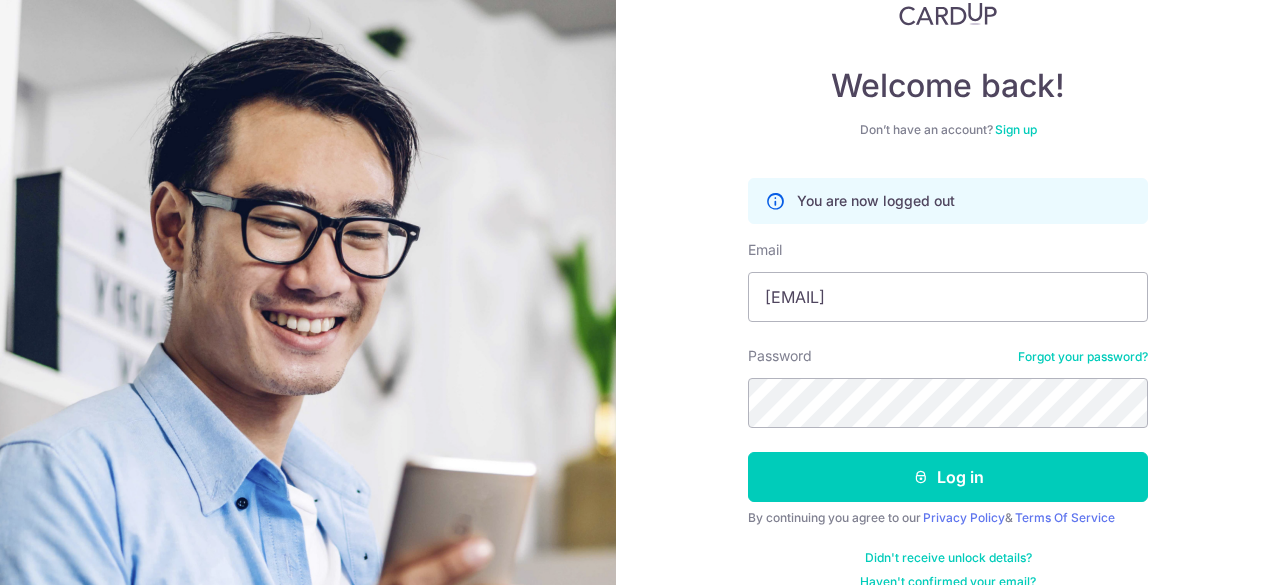 click at bounding box center [748, 322] 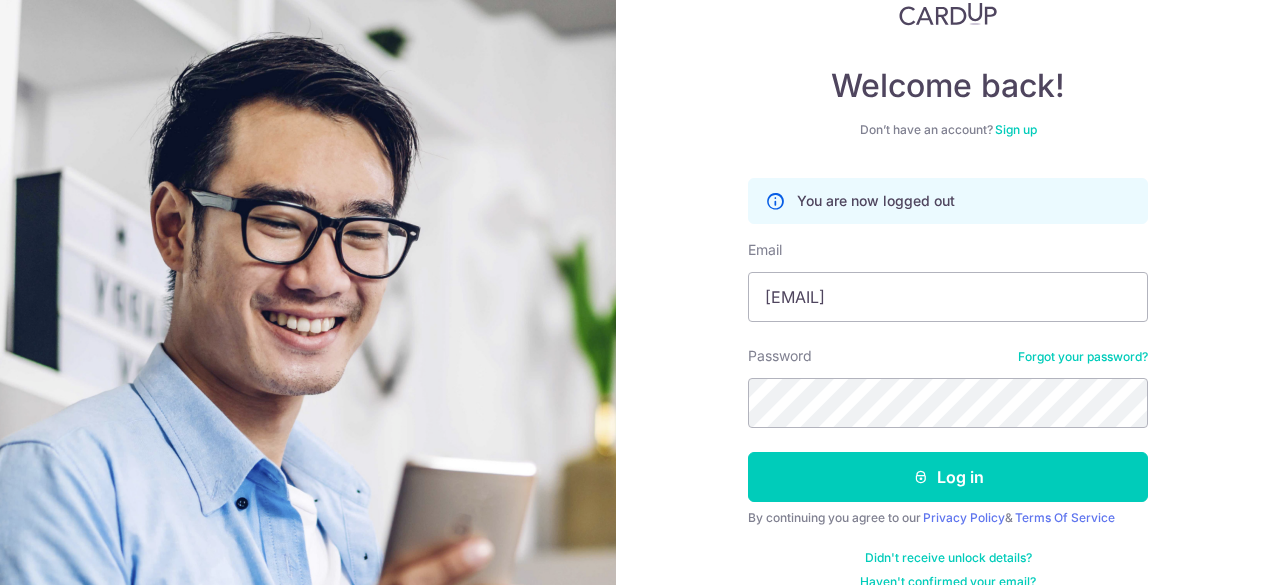 click on "Welcome back!
Don’t have an account?  Sign up
You are now logged out
Email
[EMAIL]
Password
Forgot your password?
Log in
By continuing you agree to our
Privacy Policy
&  Terms Of Service
Didn't receive unlock details?
Haven't confirmed your email?" at bounding box center (640, 292) 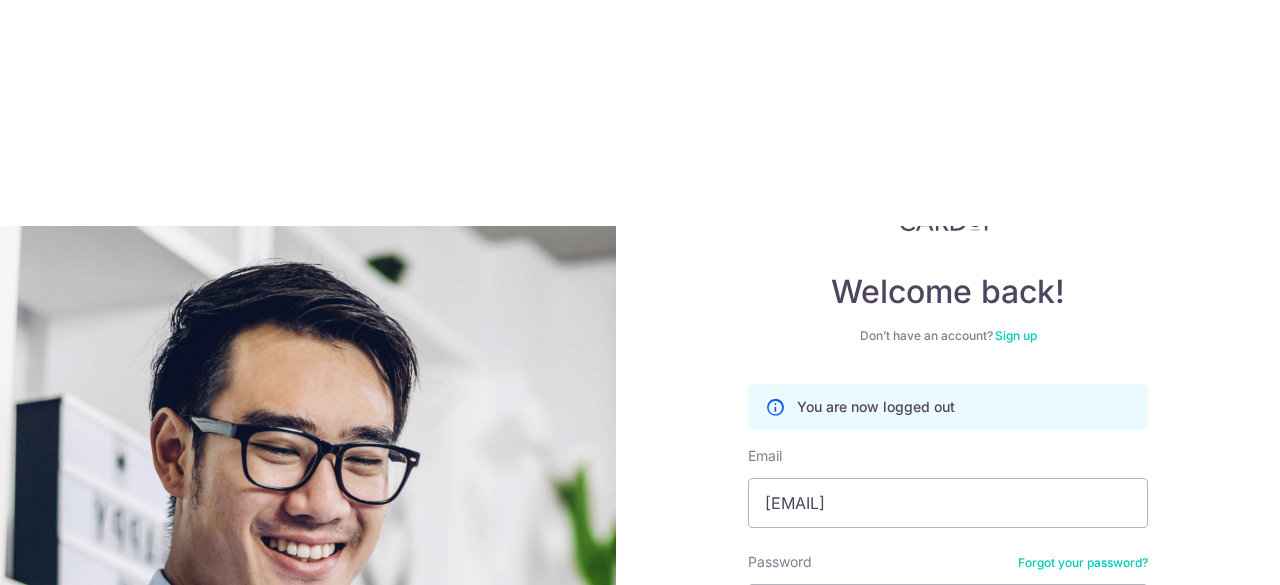 scroll, scrollTop: 169, scrollLeft: 0, axis: vertical 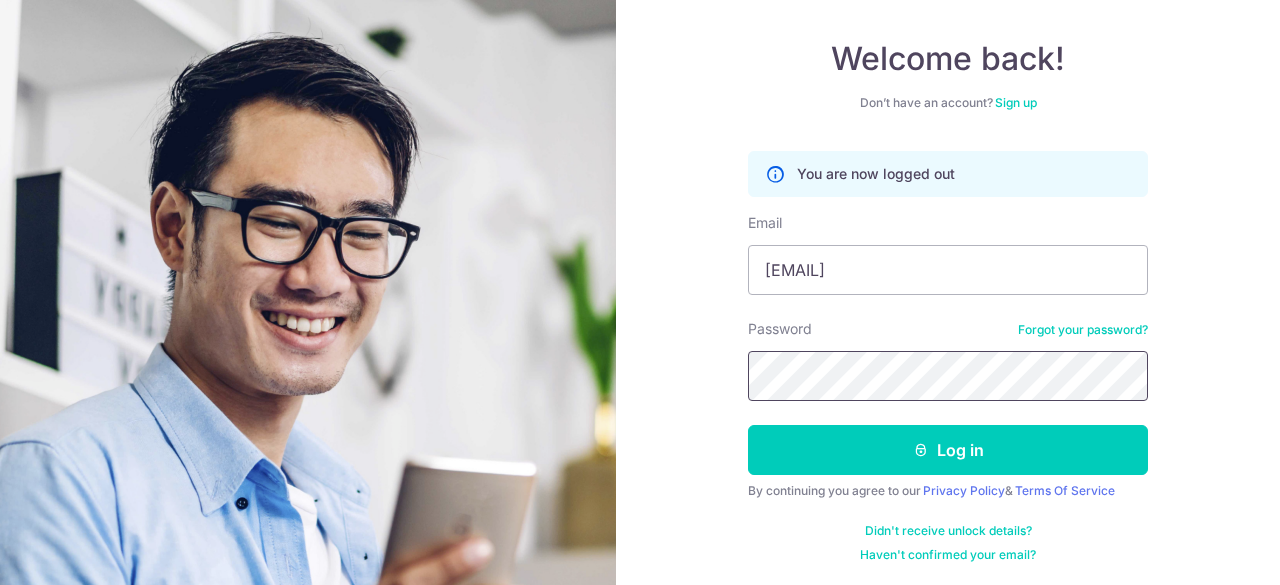 click at bounding box center (748, 295) 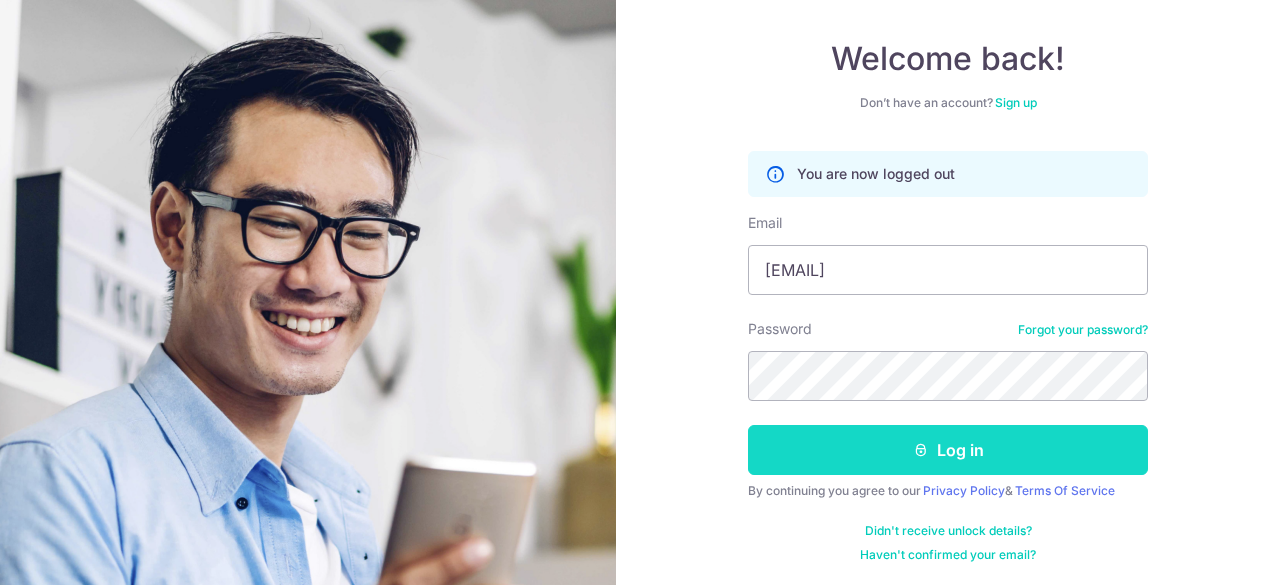 click on "Log in" at bounding box center (948, 450) 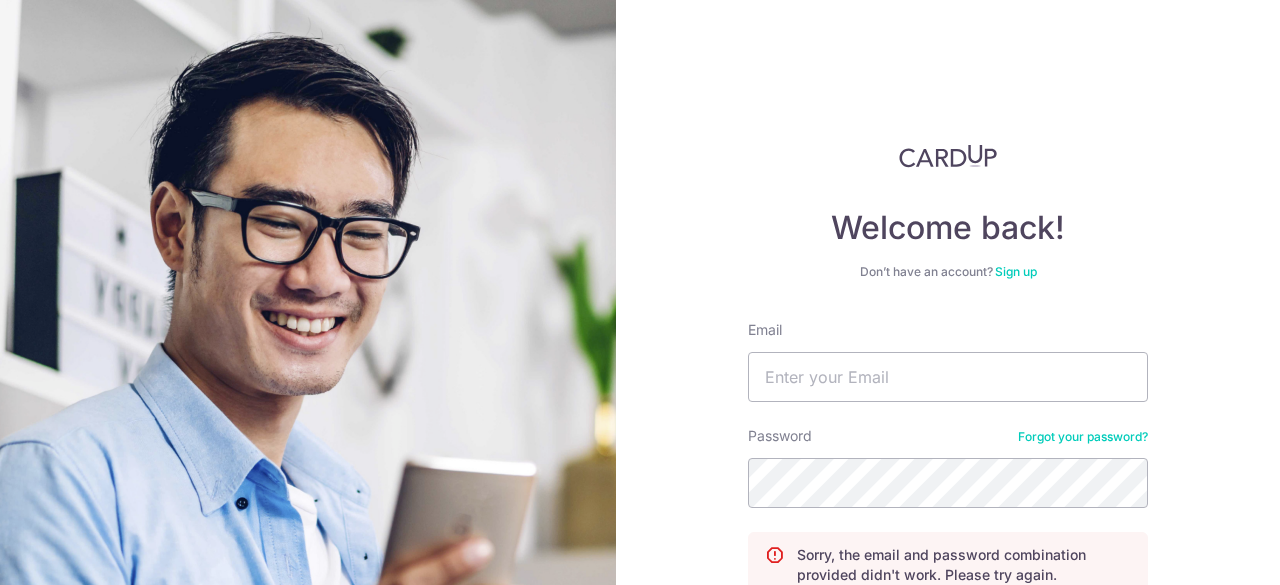 scroll, scrollTop: 0, scrollLeft: 0, axis: both 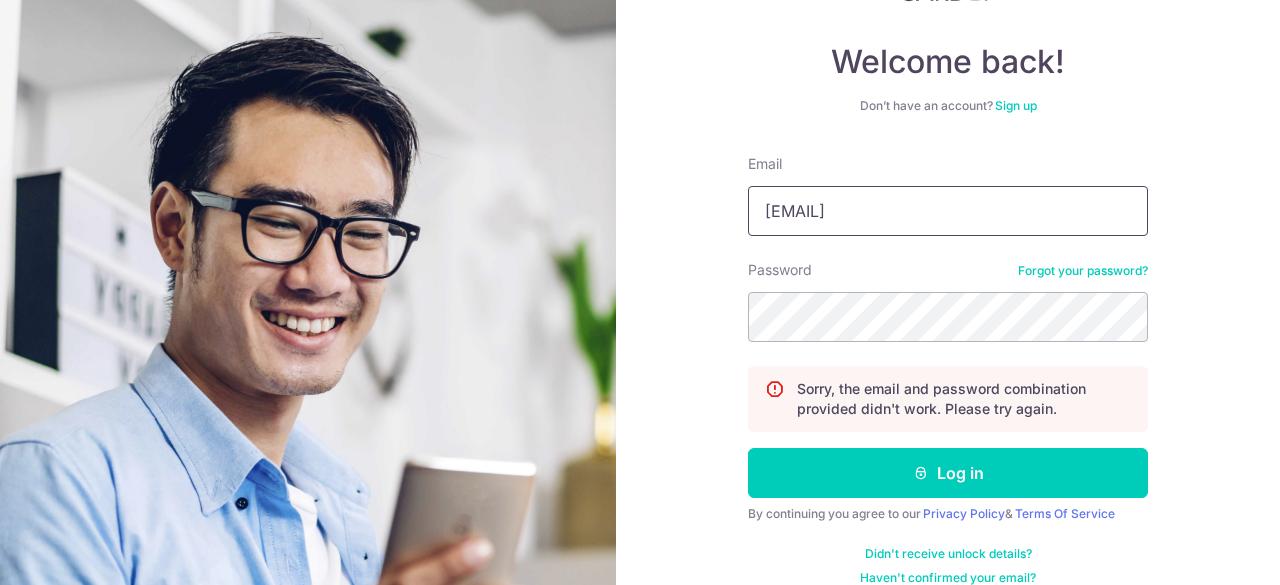 click on "sundowntequilas@gmail.com" at bounding box center [948, 211] 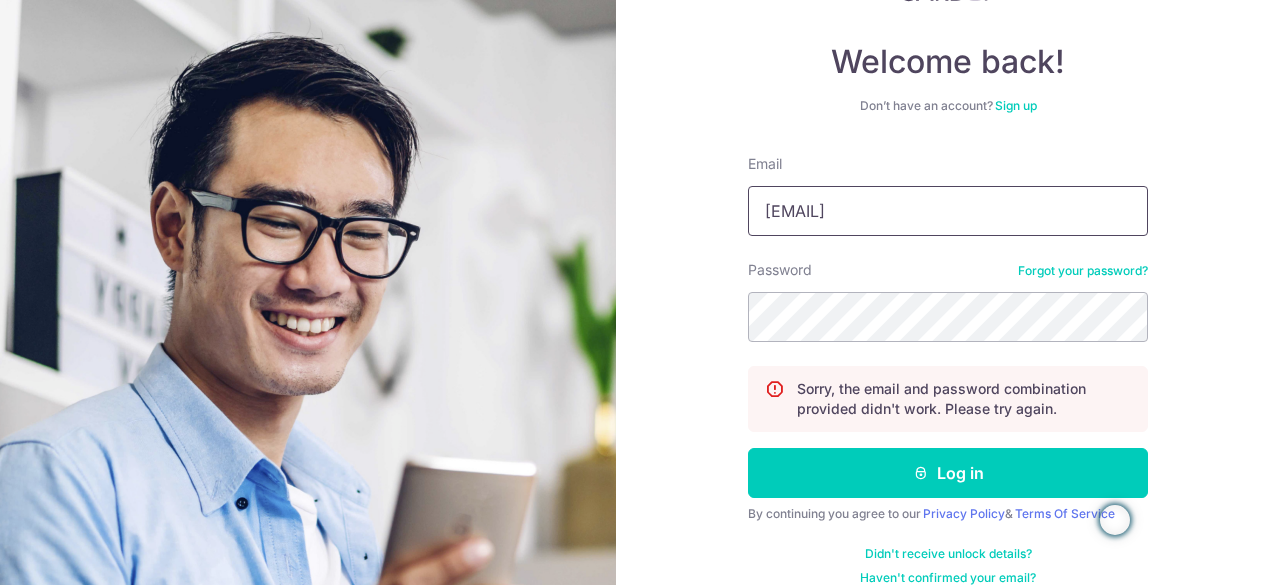 type on "[EMAIL]" 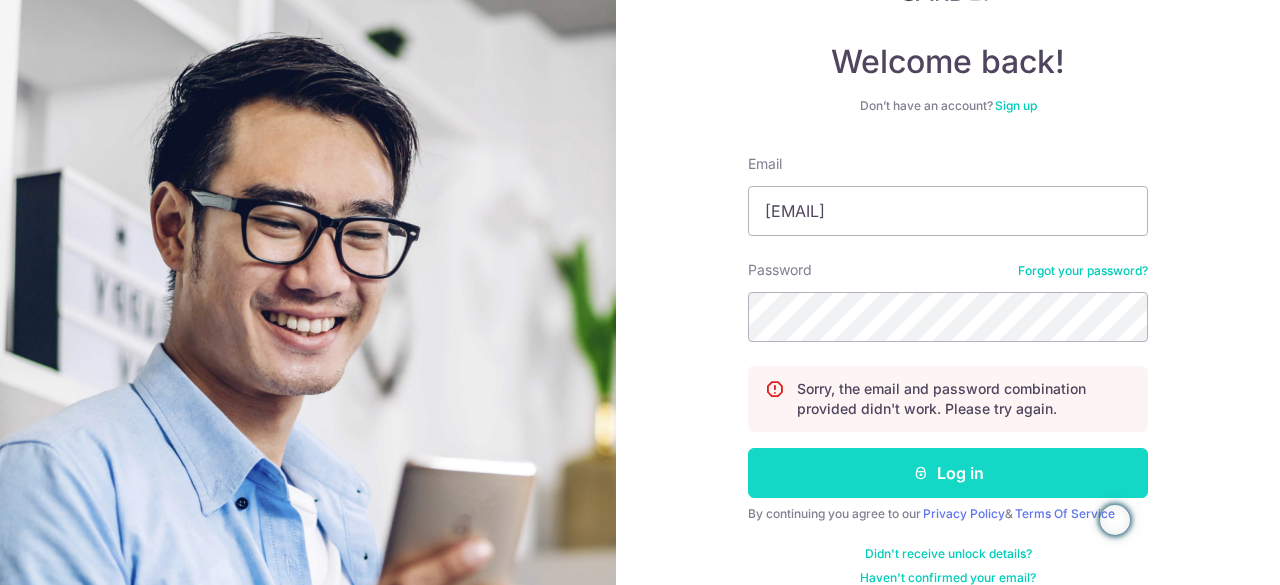 click on "Log in" at bounding box center (948, 473) 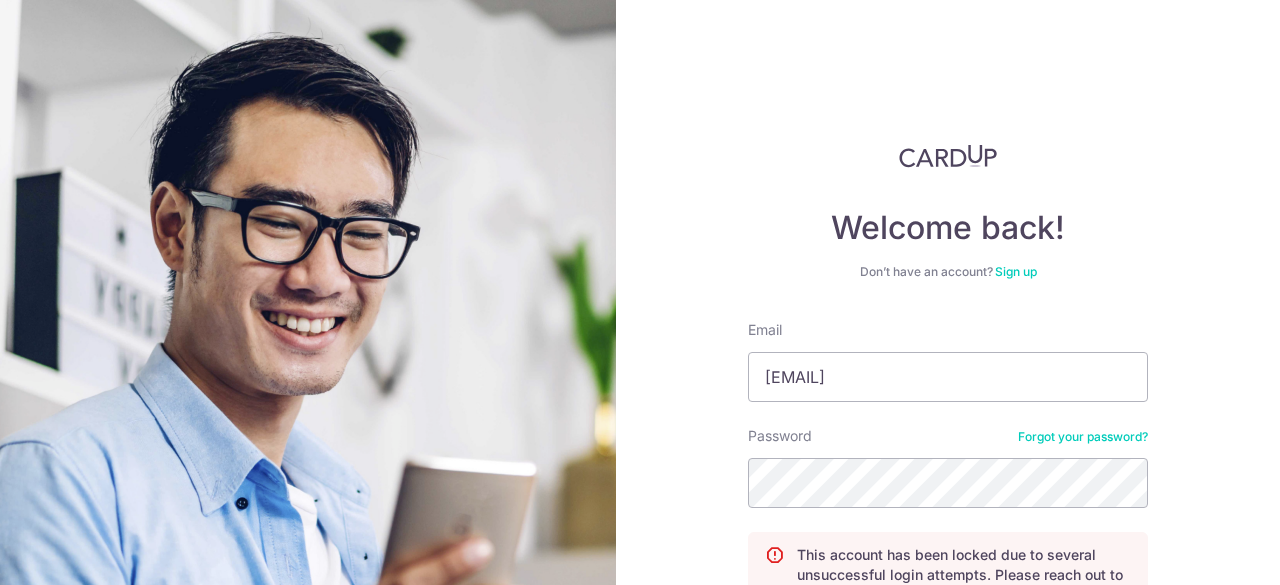scroll, scrollTop: 0, scrollLeft: 0, axis: both 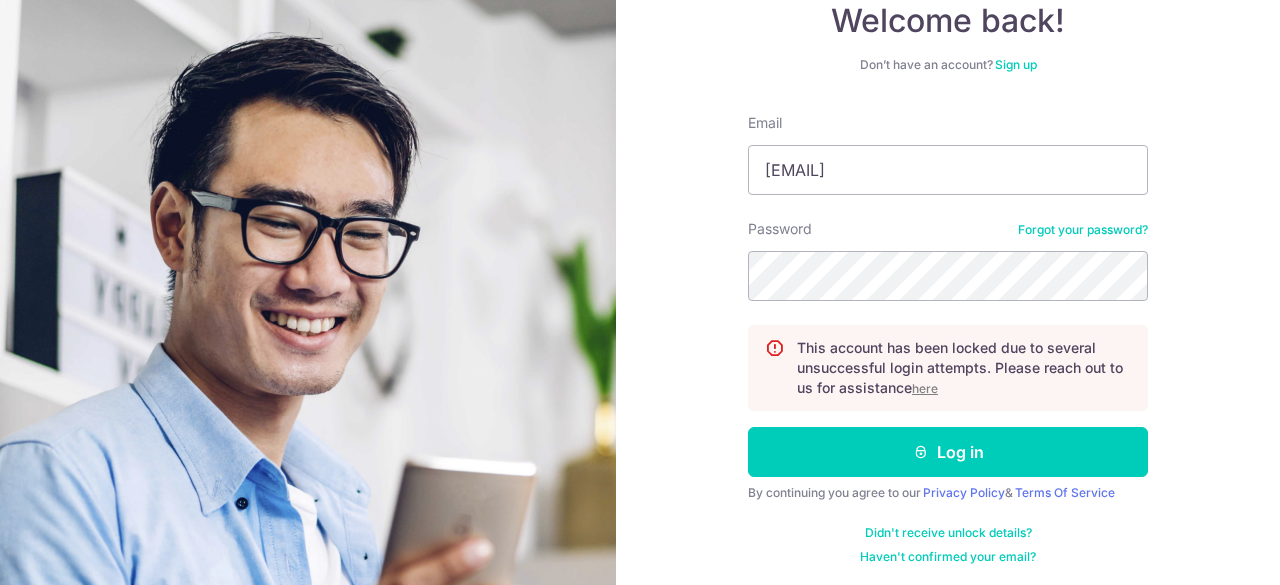 click on "here" at bounding box center (925, 388) 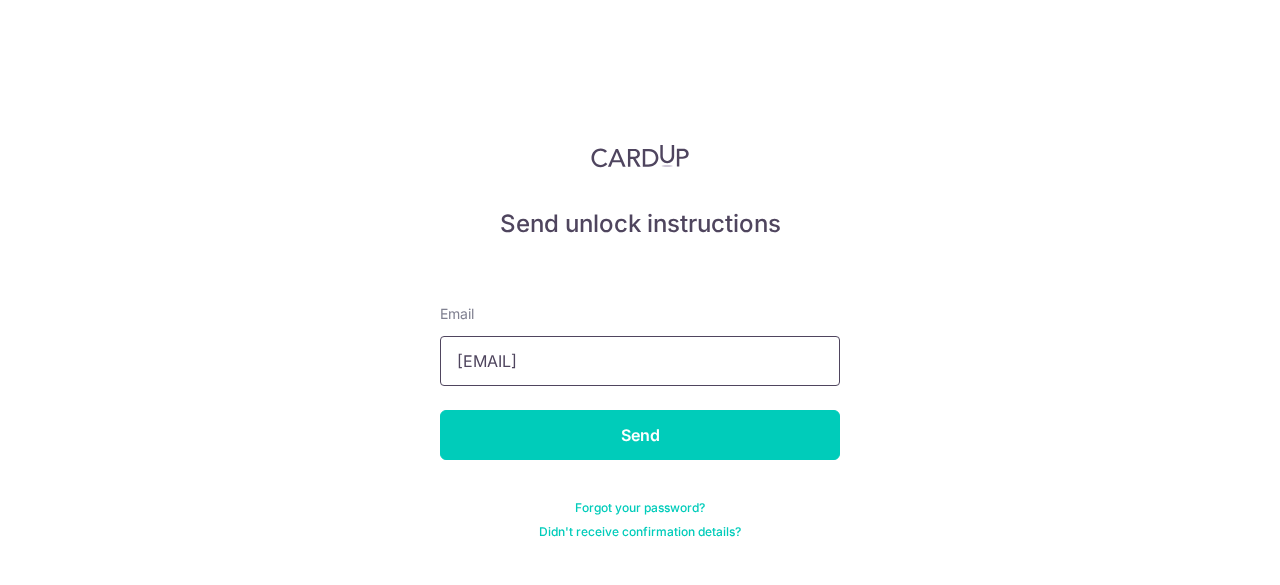 drag, startPoint x: 583, startPoint y: 360, endPoint x: 310, endPoint y: 358, distance: 273.00732 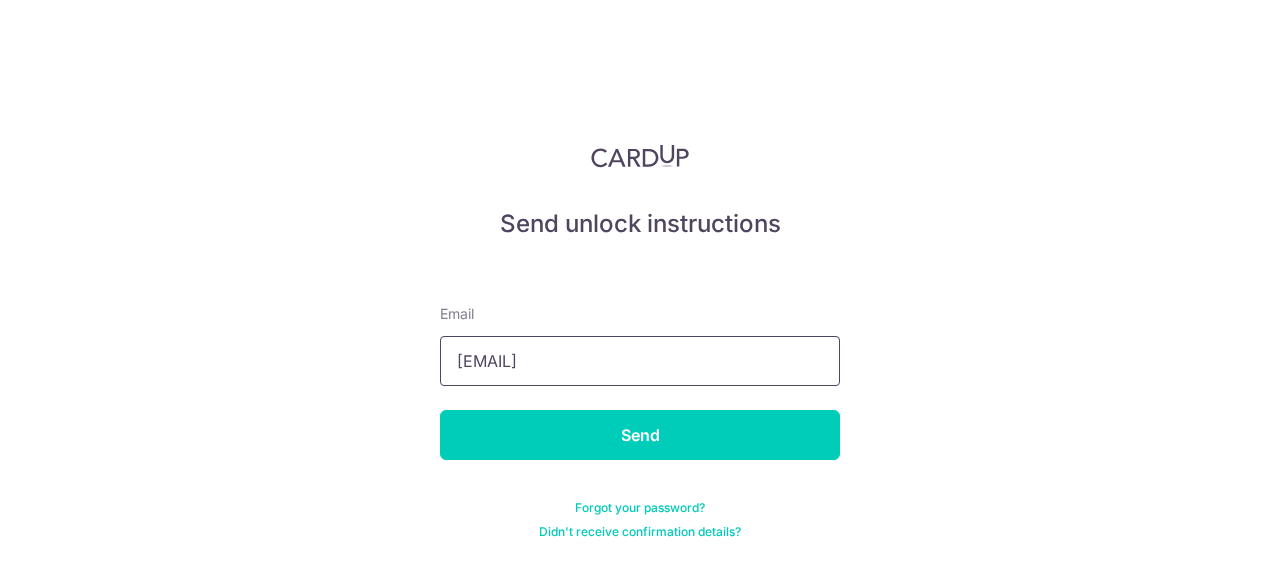 type on "[EMAIL]" 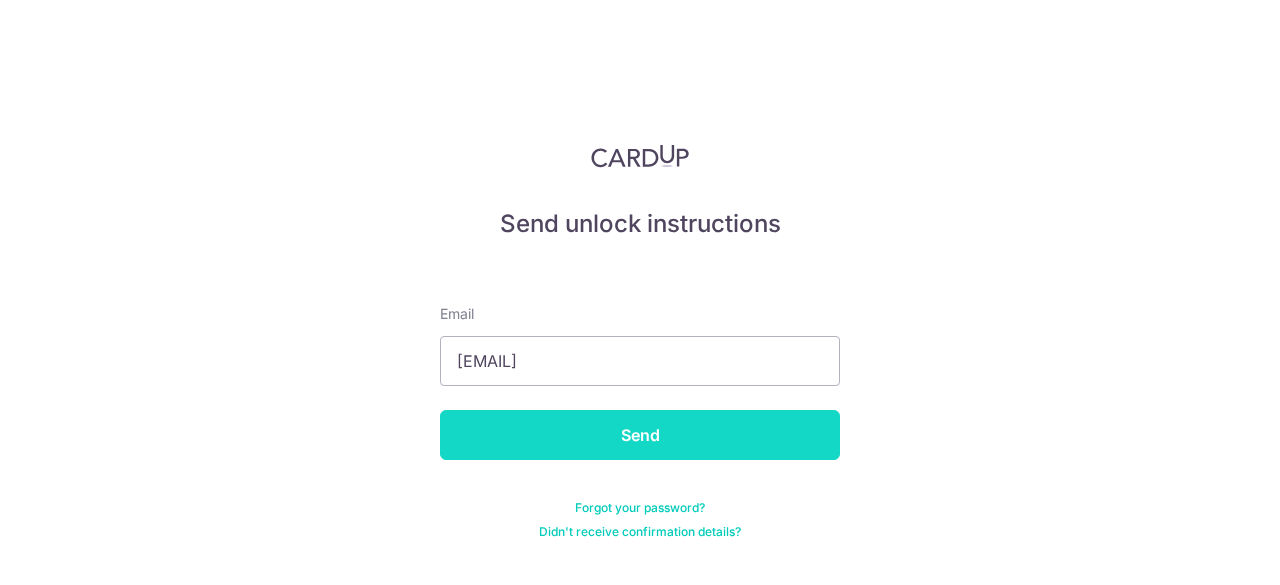 drag, startPoint x: 332, startPoint y: 424, endPoint x: 510, endPoint y: 430, distance: 178.10109 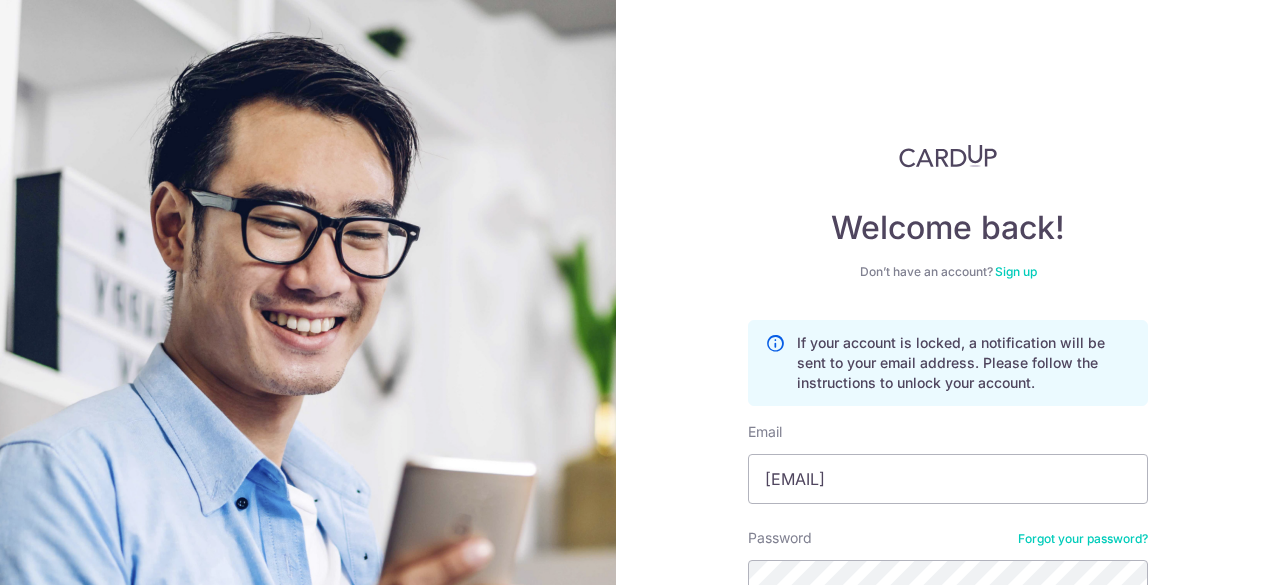 scroll, scrollTop: 0, scrollLeft: 0, axis: both 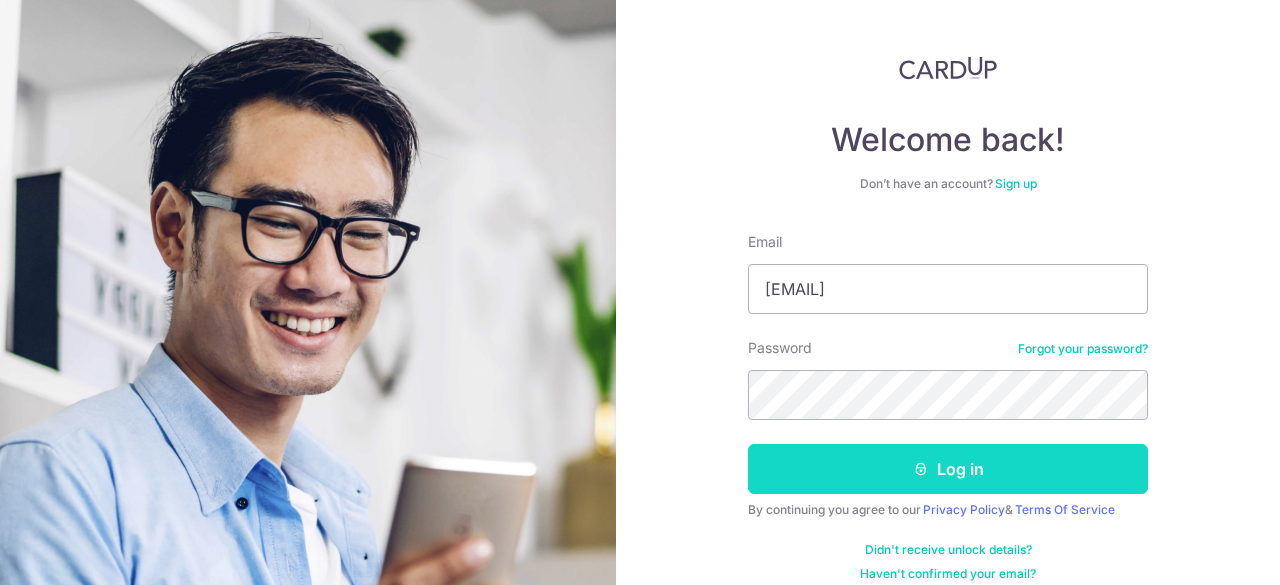 click on "Log in" at bounding box center [948, 469] 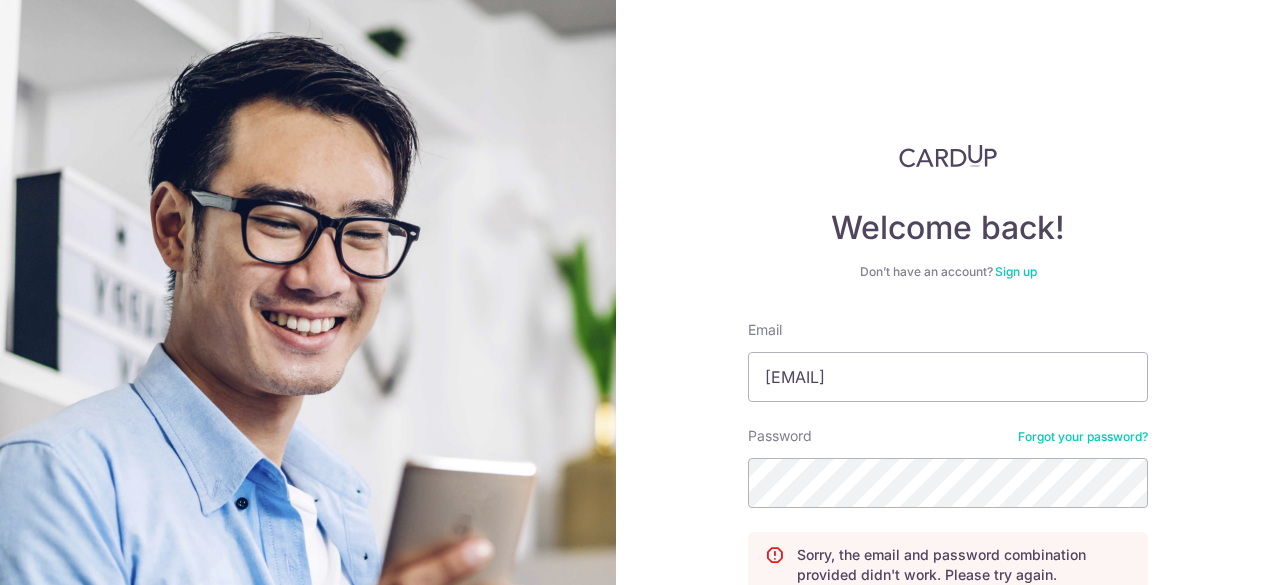 scroll, scrollTop: 0, scrollLeft: 0, axis: both 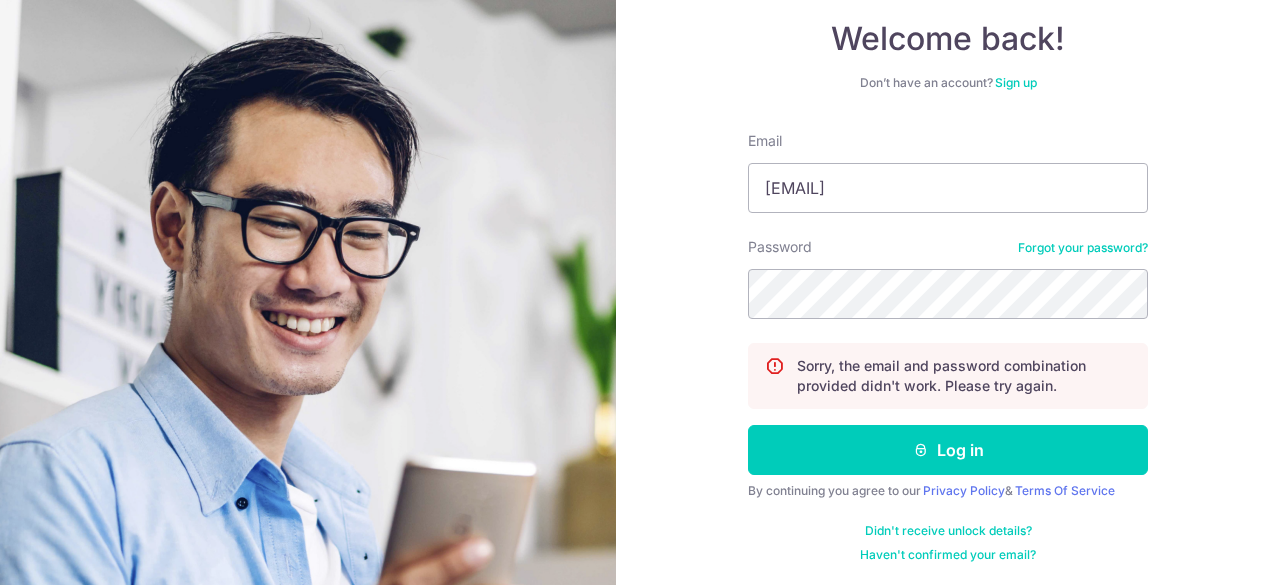 click on "Forgot your password?" at bounding box center (1083, 248) 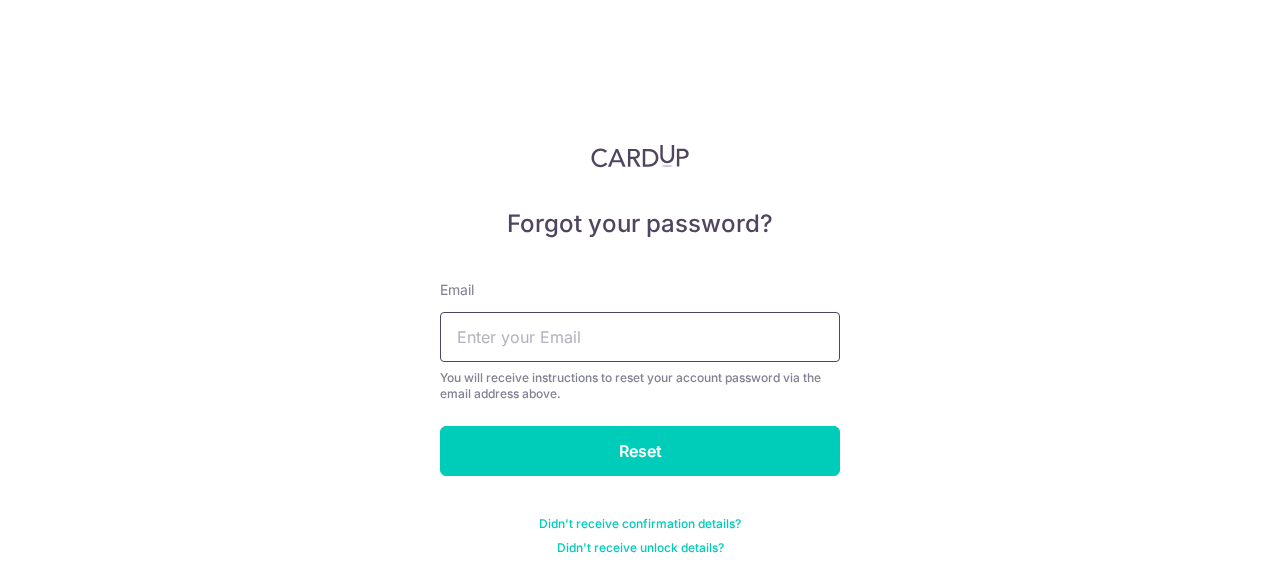 type on "[EMAIL]" 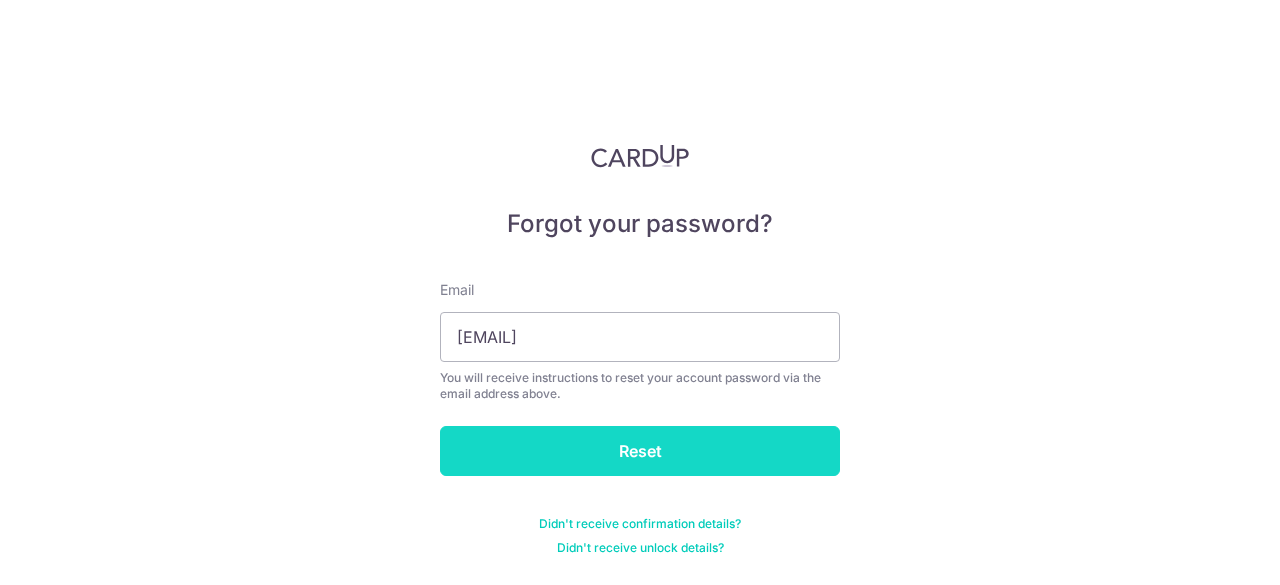 click on "Reset" at bounding box center [640, 451] 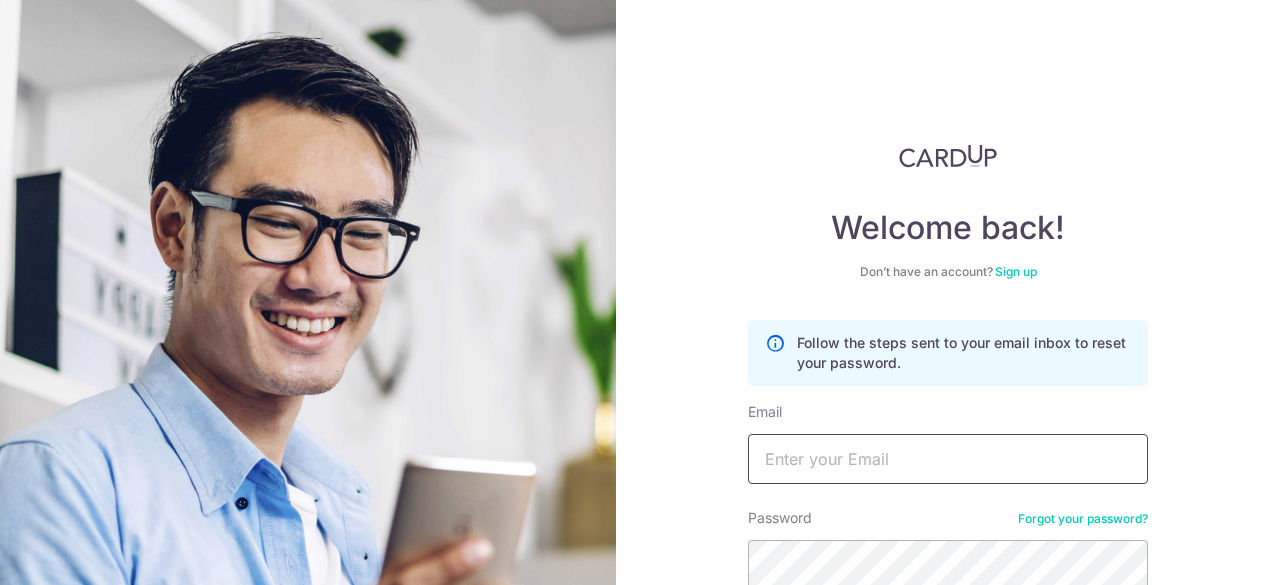 scroll, scrollTop: 0, scrollLeft: 0, axis: both 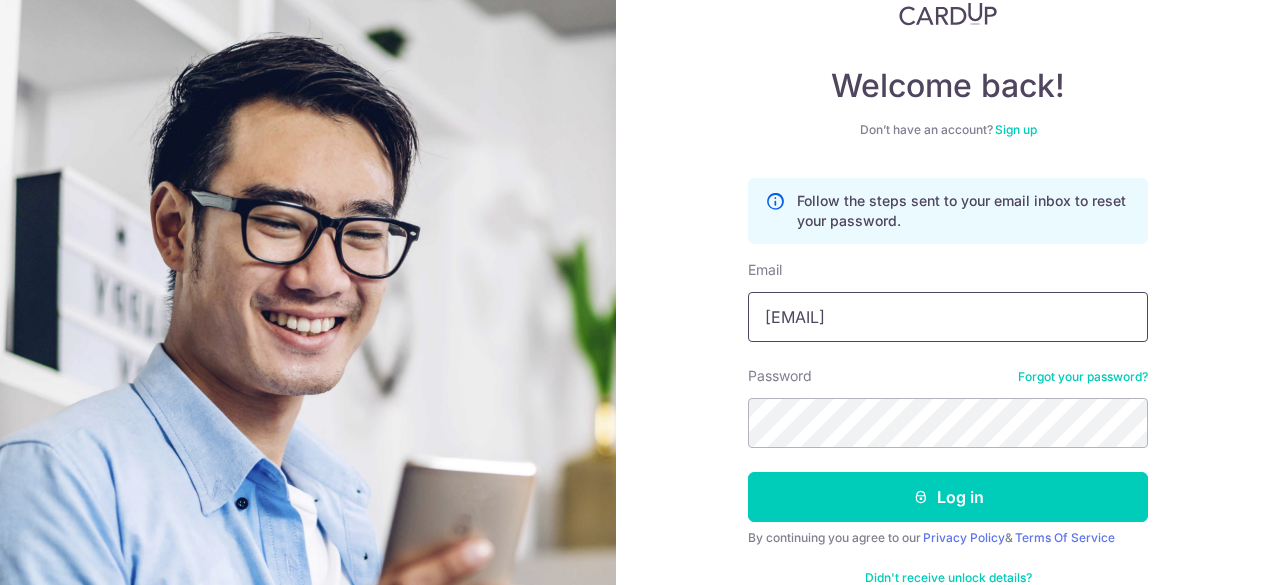 click at bounding box center (748, 342) 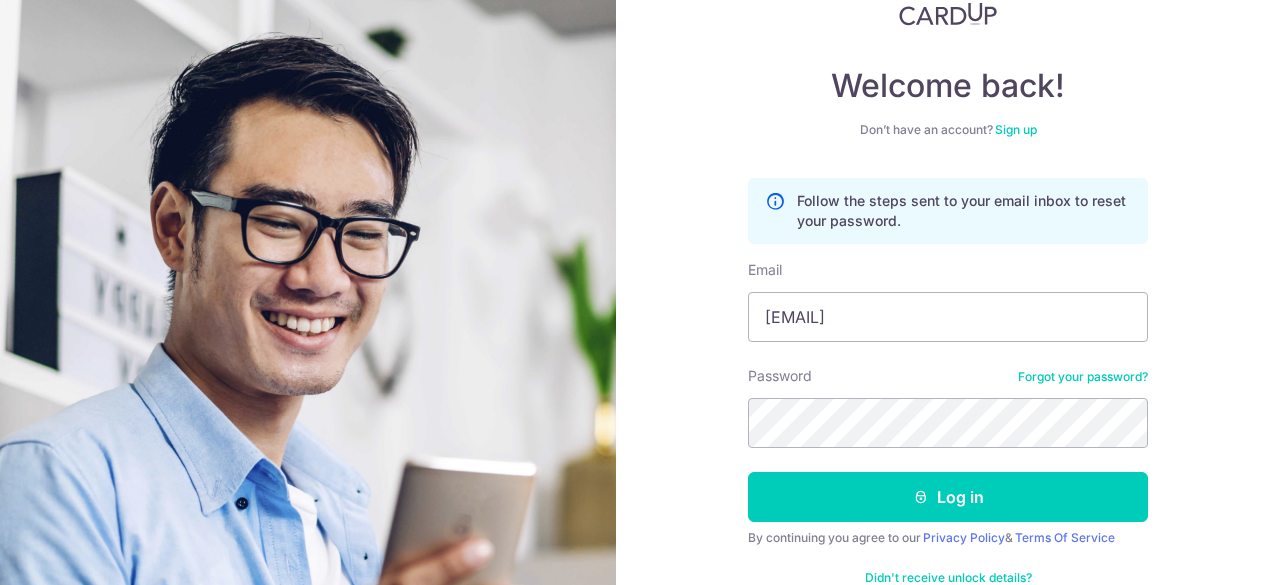 click on "Welcome back!
Don’t have an account?  Sign up
Follow the steps sent to your email inbox to reset your password.
Email
antheaongqm@gmail.com
Password
Forgot your password?
Log in
By continuing you agree to our
Privacy Policy
&  Terms Of Service
Didn't receive unlock details?
Haven't confirmed your email?" at bounding box center [640, 292] 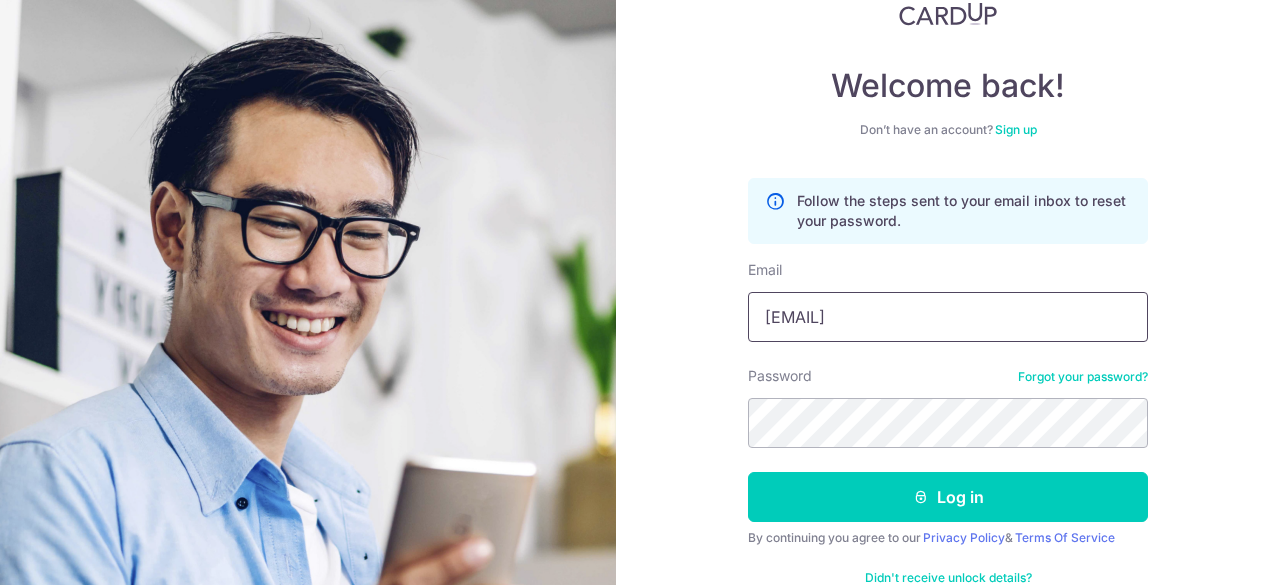 click on "[EMAIL]" at bounding box center (948, 317) 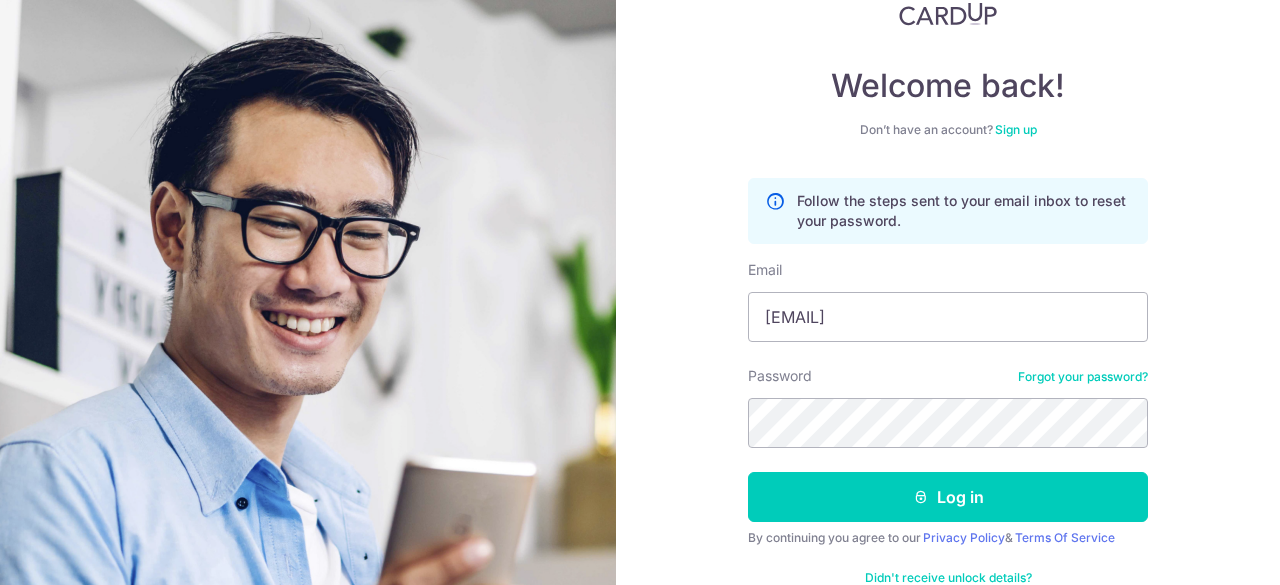 click on "Welcome back!
Don’t have an account?  Sign up
Follow the steps sent to your email inbox to reset your password.
Email
antheaongqm@gmail.com
Password
Forgot your password?
Log in
By continuing you agree to our
Privacy Policy
&  Terms Of Service
Didn't receive unlock details?
Haven't confirmed your email?" at bounding box center (640, 292) 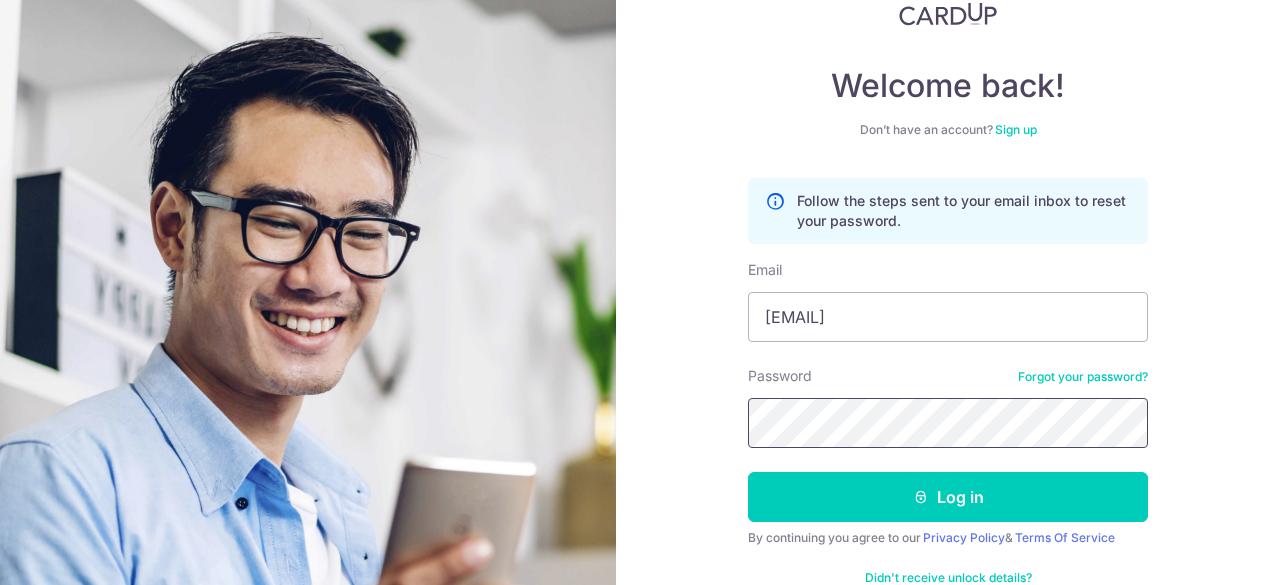 scroll, scrollTop: 0, scrollLeft: 0, axis: both 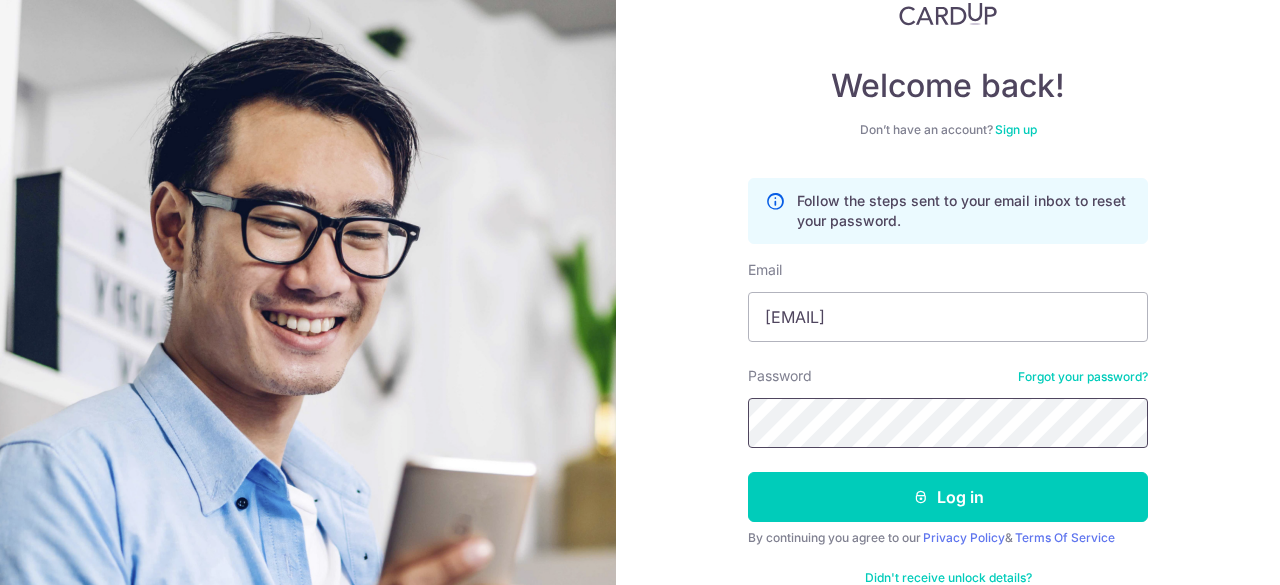 click at bounding box center (748, 342) 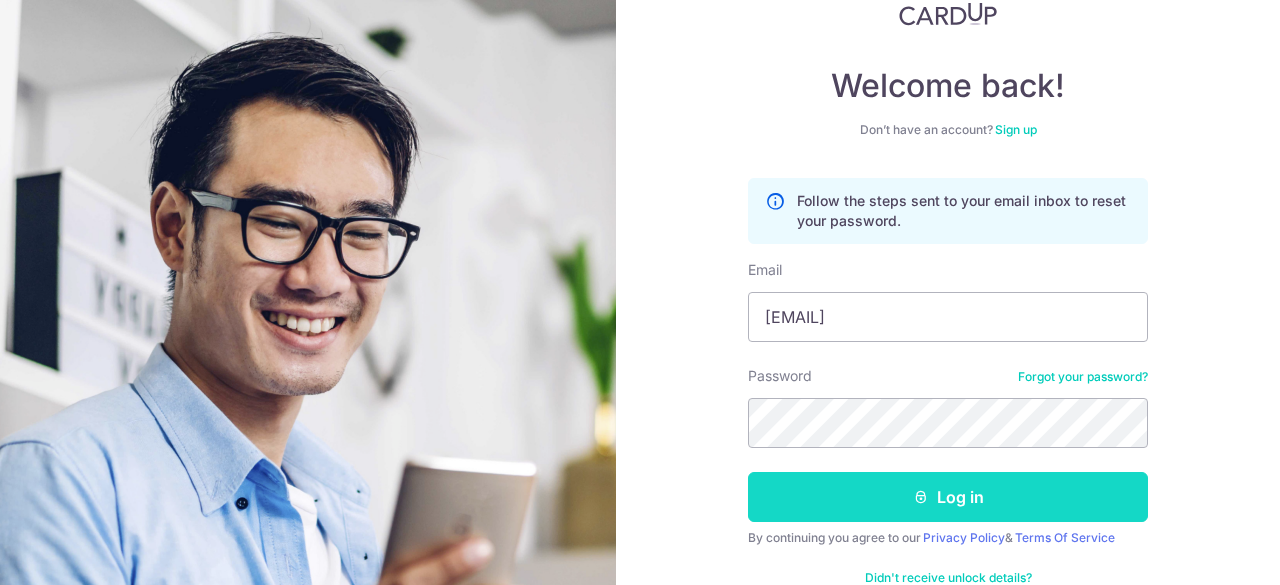 click on "Log in" at bounding box center (948, 497) 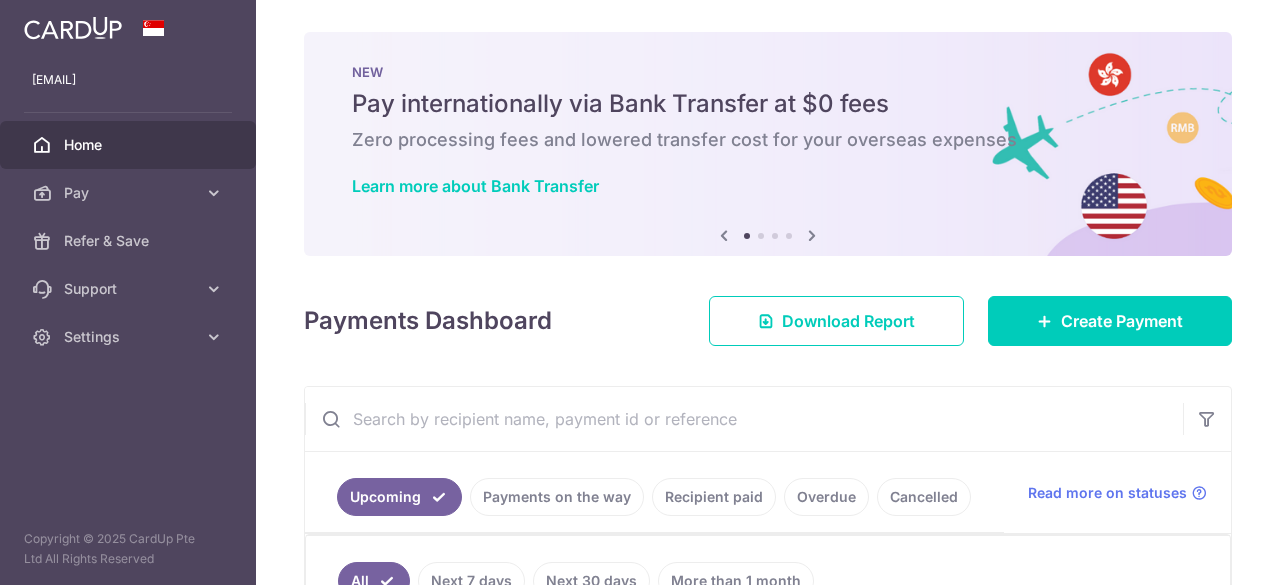 scroll, scrollTop: 0, scrollLeft: 0, axis: both 